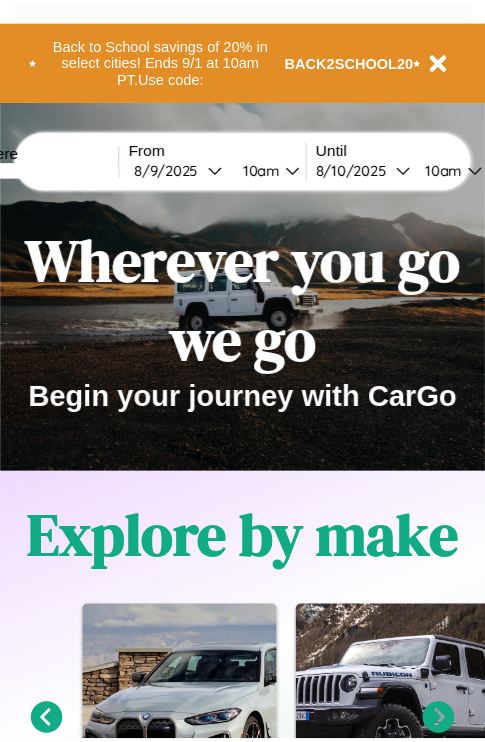 scroll, scrollTop: 0, scrollLeft: 0, axis: both 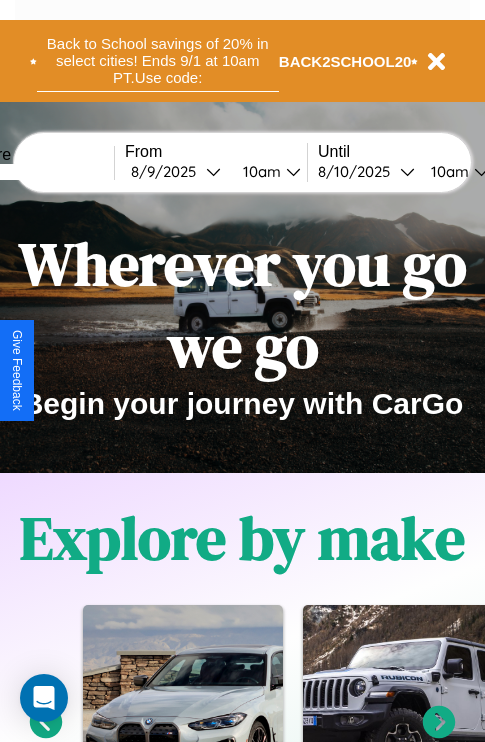 click on "Back to School savings of 20% in select cities! Ends 9/1 at 10am PT.  Use code:" at bounding box center [158, 61] 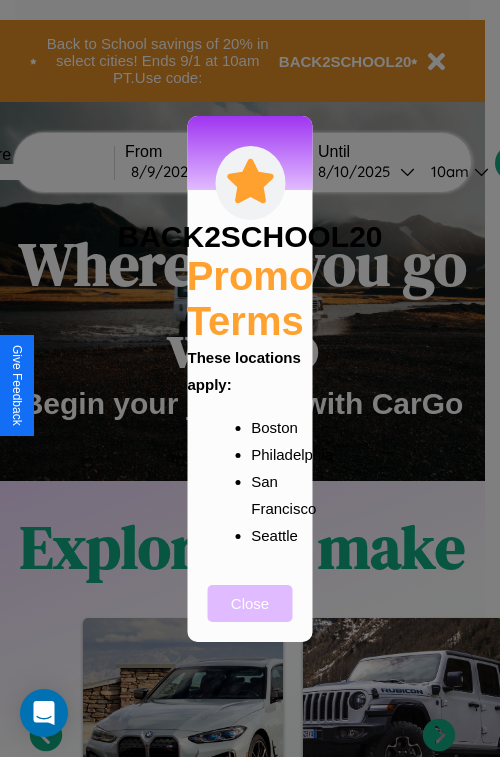 click on "Close" at bounding box center (250, 603) 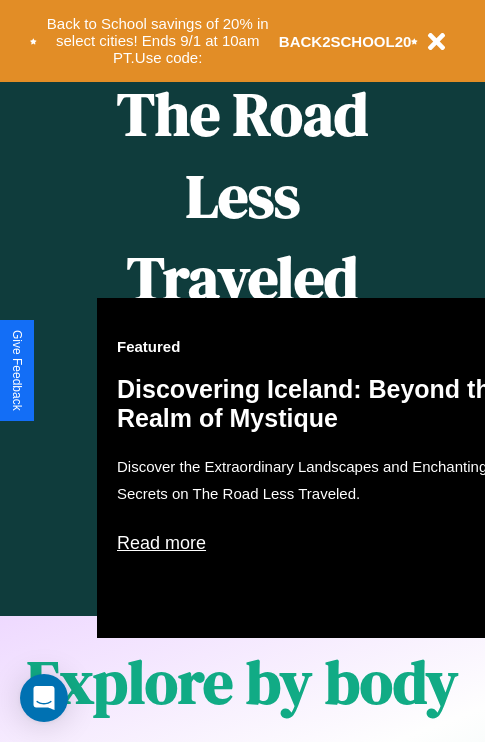 scroll, scrollTop: 1947, scrollLeft: 0, axis: vertical 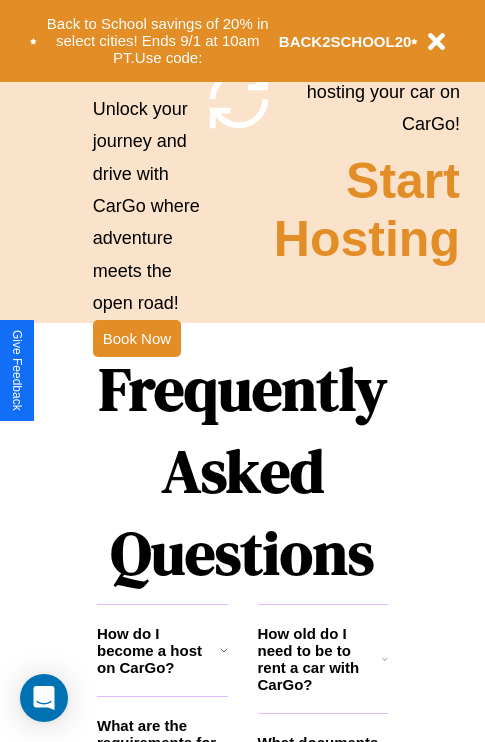 click on "Frequently Asked Questions" at bounding box center [242, 471] 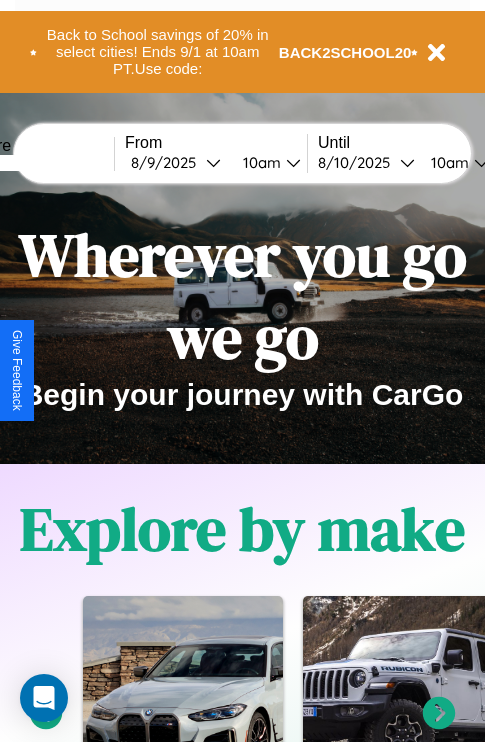 scroll, scrollTop: 0, scrollLeft: 0, axis: both 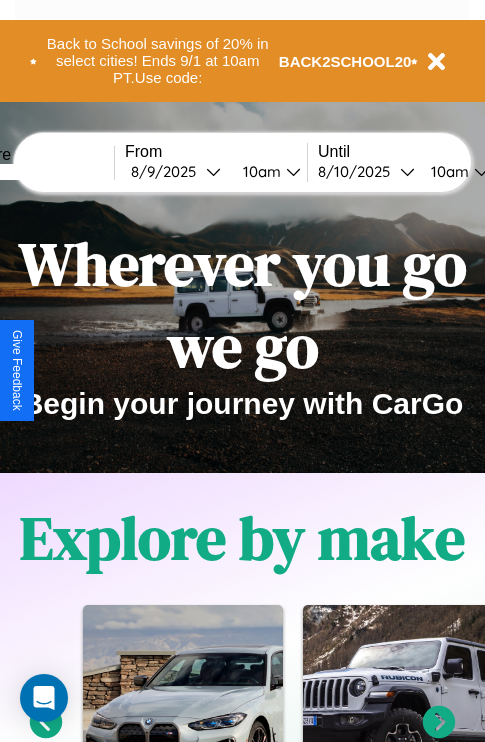click at bounding box center [39, 172] 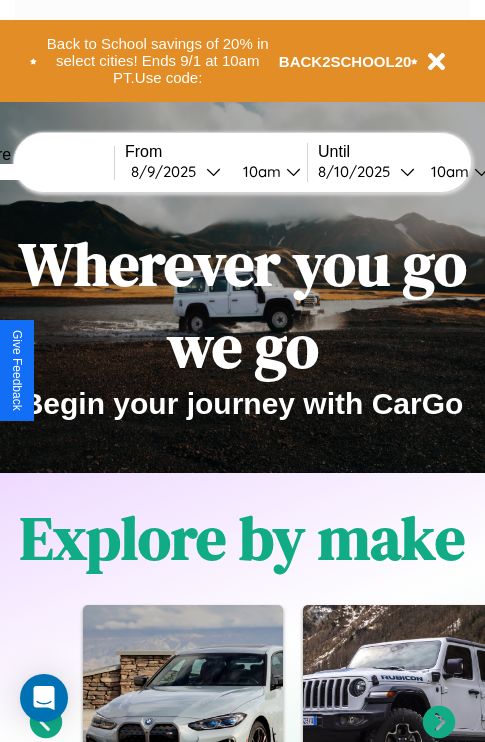 type on "*****" 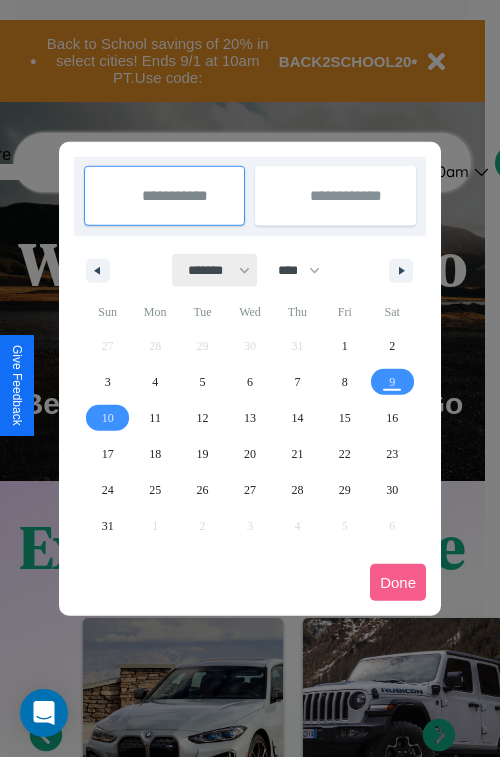click on "******* ******** ***** ***** *** **** **** ****** ********* ******* ******** ********" at bounding box center (215, 270) 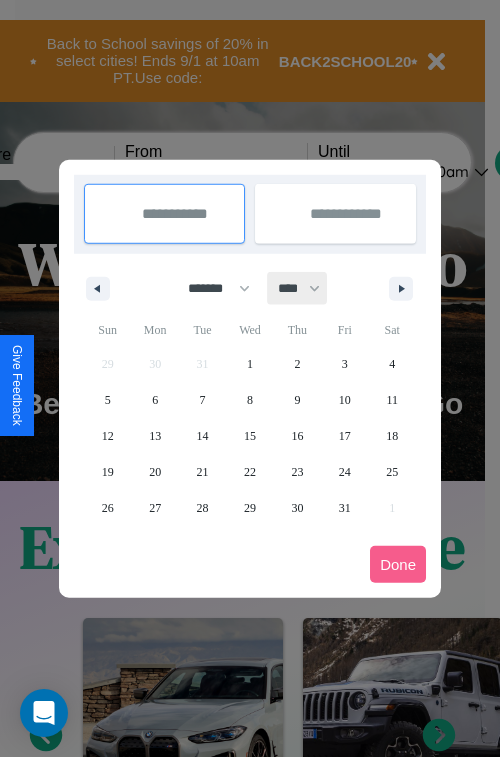 click on "**** **** **** **** **** **** **** **** **** **** **** **** **** **** **** **** **** **** **** **** **** **** **** **** **** **** **** **** **** **** **** **** **** **** **** **** **** **** **** **** **** **** **** **** **** **** **** **** **** **** **** **** **** **** **** **** **** **** **** **** **** **** **** **** **** **** **** **** **** **** **** **** **** **** **** **** **** **** **** **** **** **** **** **** **** **** **** **** **** **** **** **** **** **** **** **** **** **** **** **** **** **** **** **** **** **** **** **** **** **** **** **** **** **** **** **** **** **** **** **** ****" at bounding box center (298, 288) 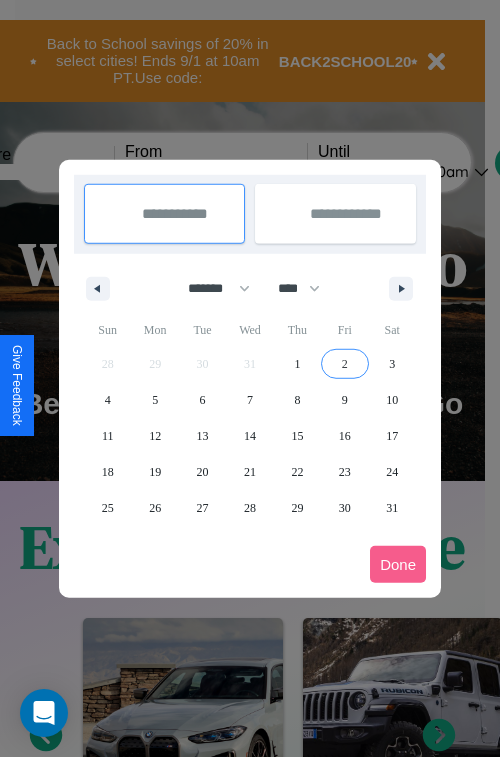 click on "2" at bounding box center (345, 364) 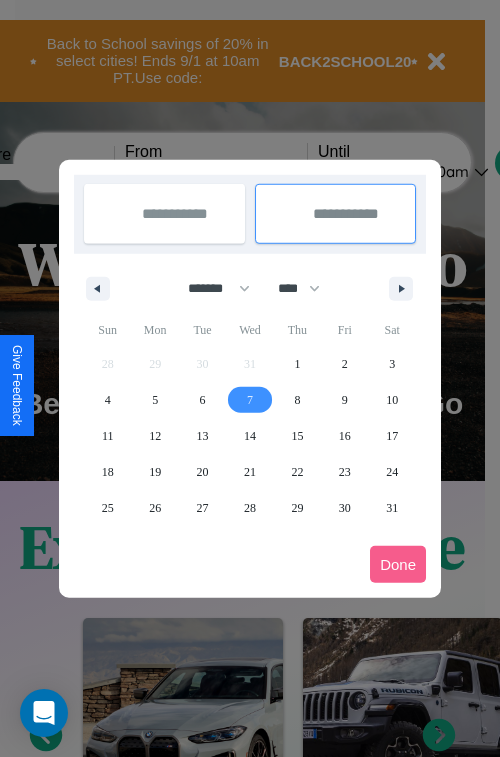 click on "7" at bounding box center (250, 400) 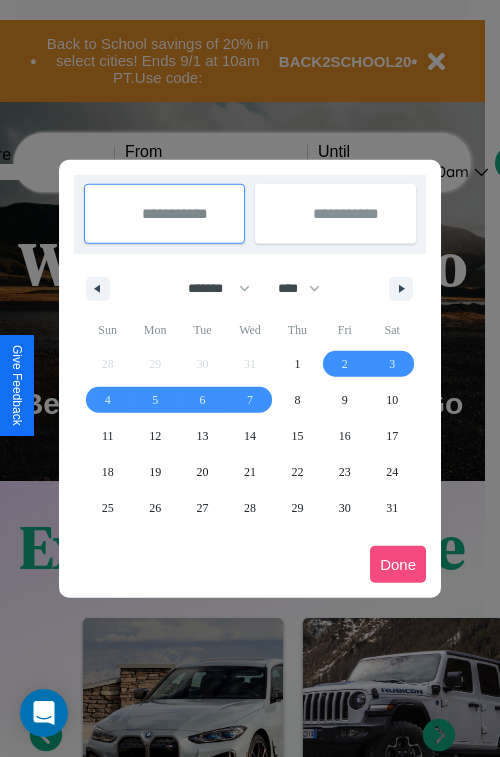 click on "Done" at bounding box center (398, 564) 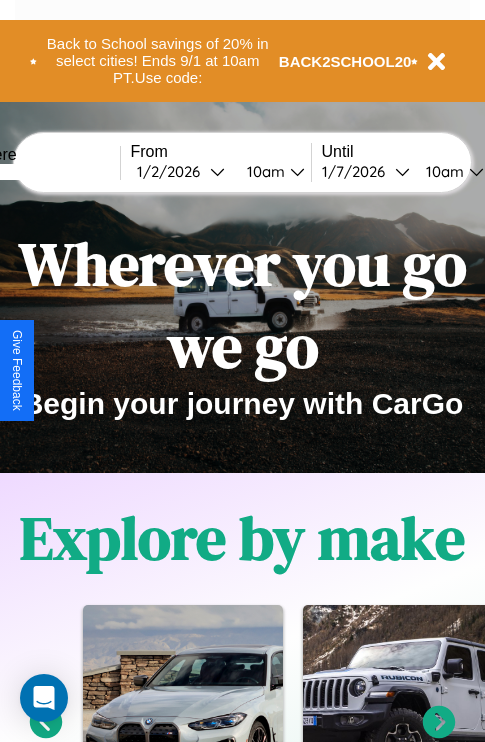 scroll, scrollTop: 0, scrollLeft: 65, axis: horizontal 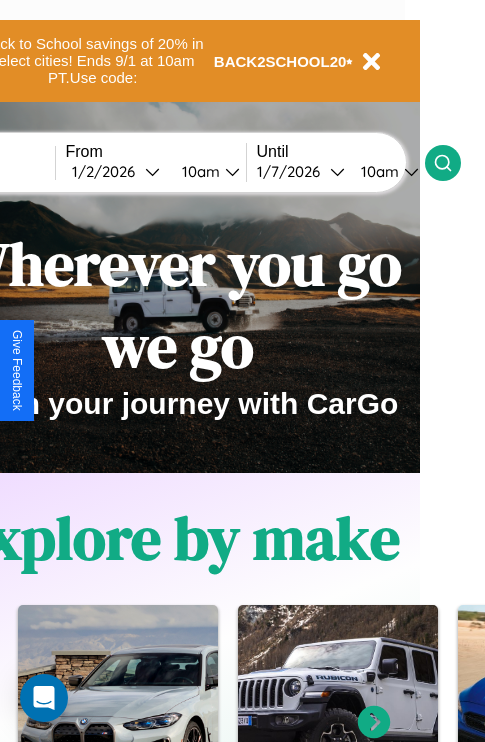 click 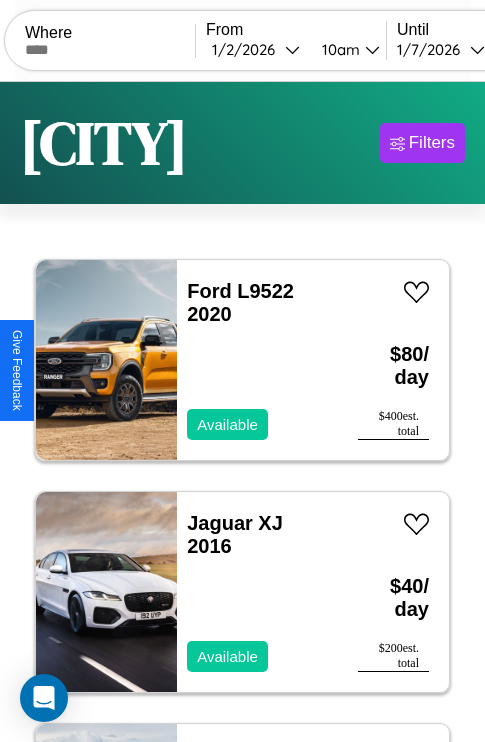 scroll, scrollTop: 95, scrollLeft: 0, axis: vertical 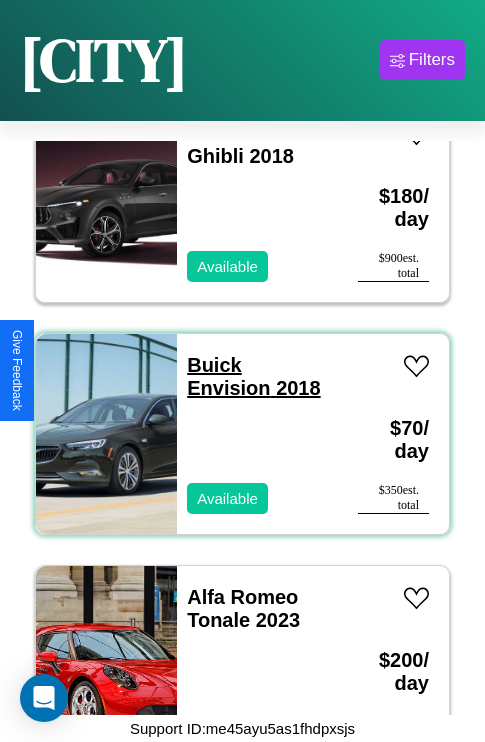 click on "Buick   Envision   2018" at bounding box center (253, 376) 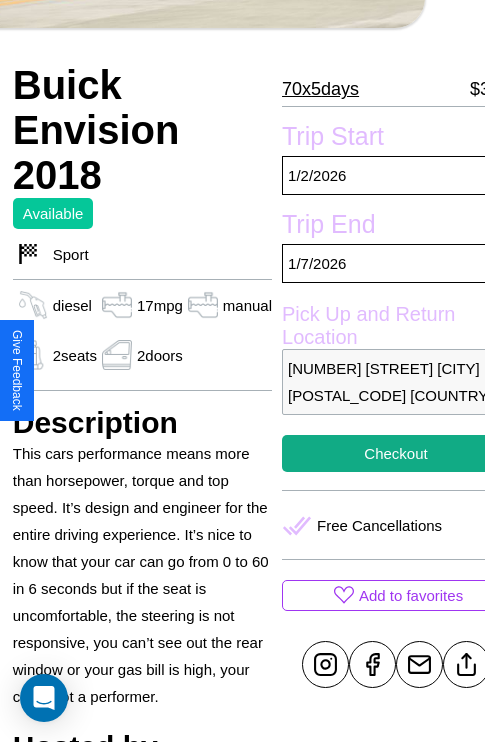 scroll, scrollTop: 497, scrollLeft: 72, axis: both 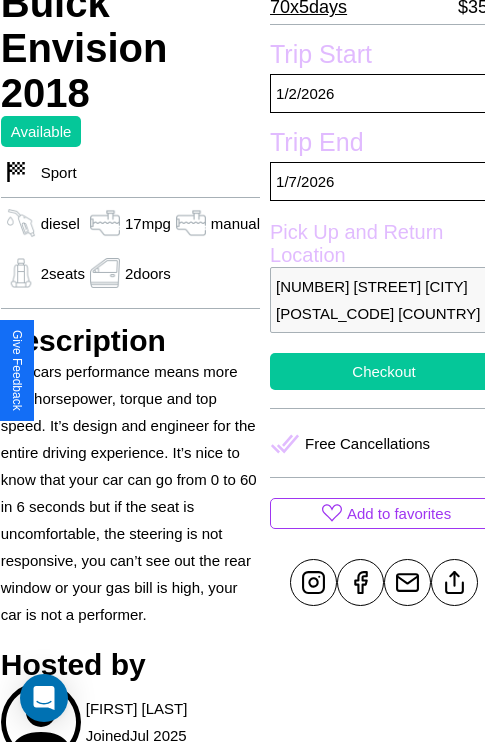 click on "Checkout" at bounding box center (384, 371) 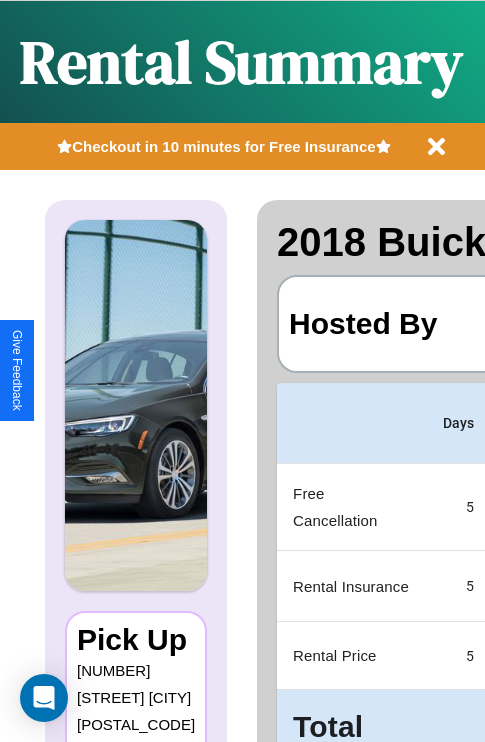 scroll, scrollTop: 0, scrollLeft: 378, axis: horizontal 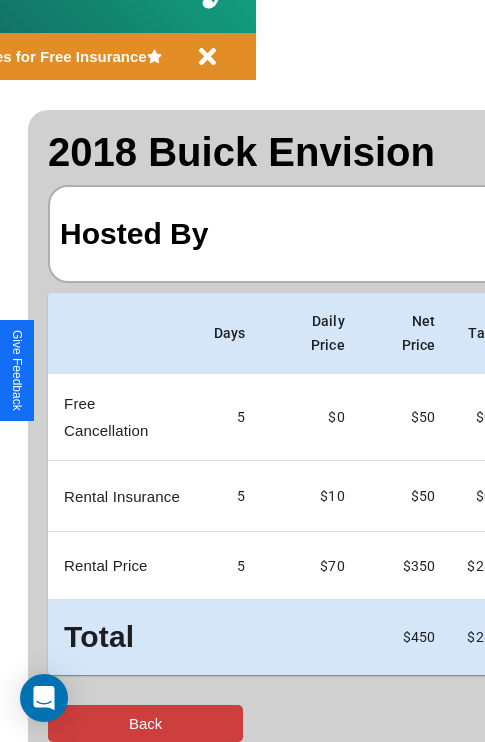 click on "Back" at bounding box center (145, 723) 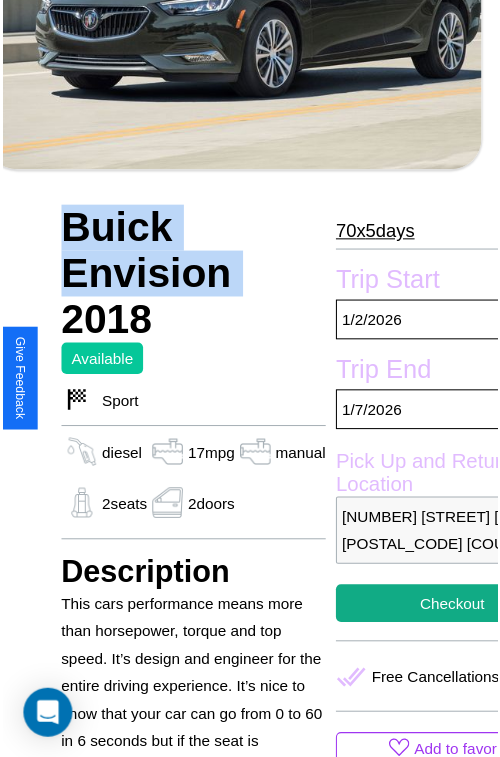 scroll, scrollTop: 639, scrollLeft: 72, axis: both 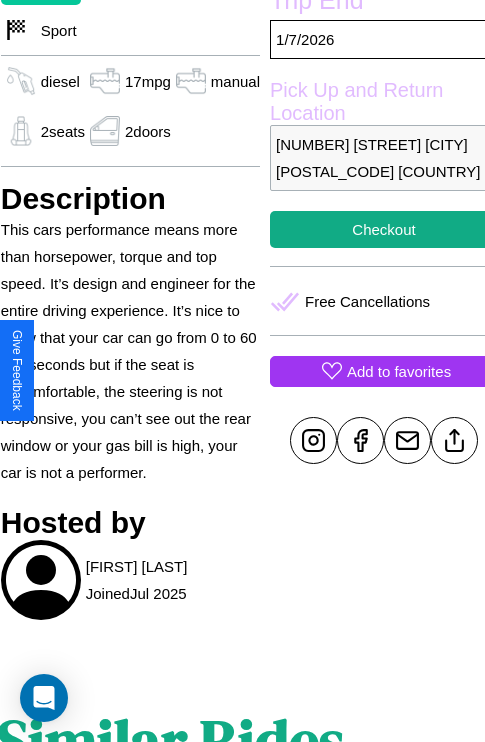 click on "Add to favorites" at bounding box center (399, 371) 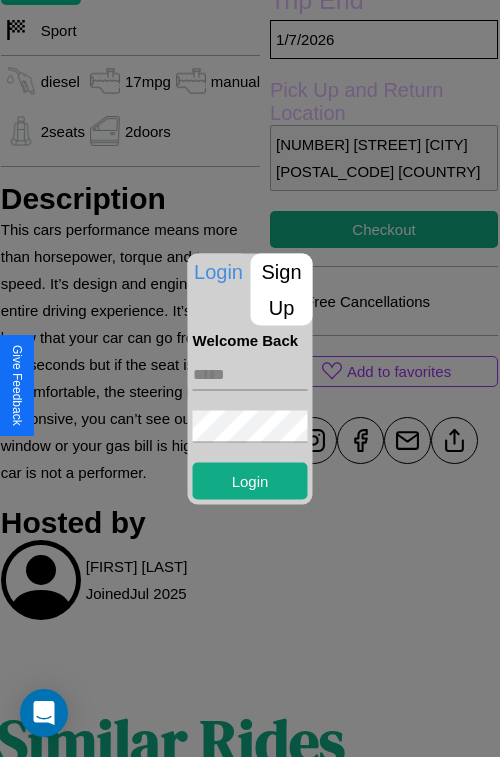click on "Sign Up" at bounding box center (282, 289) 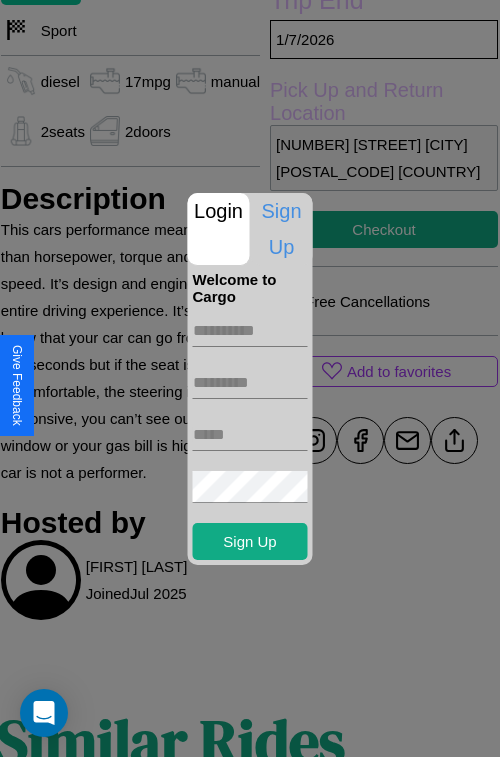 click at bounding box center [250, 331] 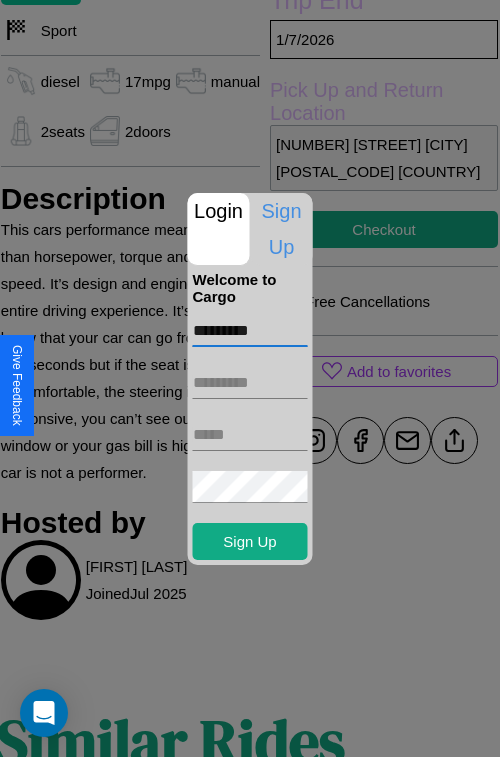 type on "*********" 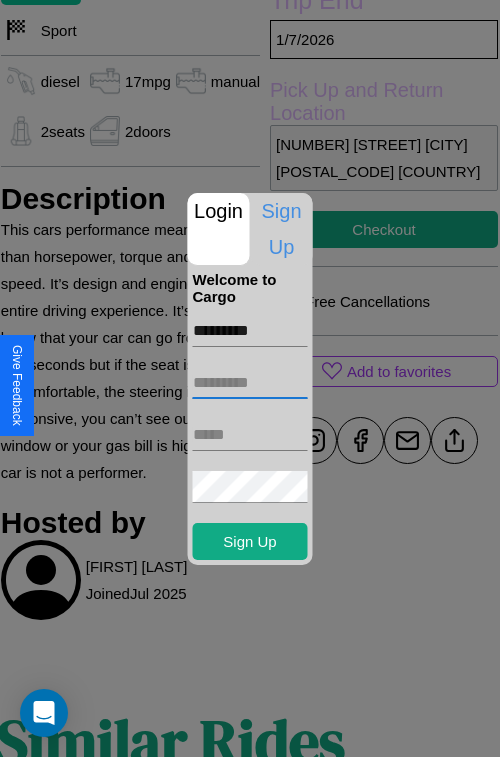 click at bounding box center (250, 383) 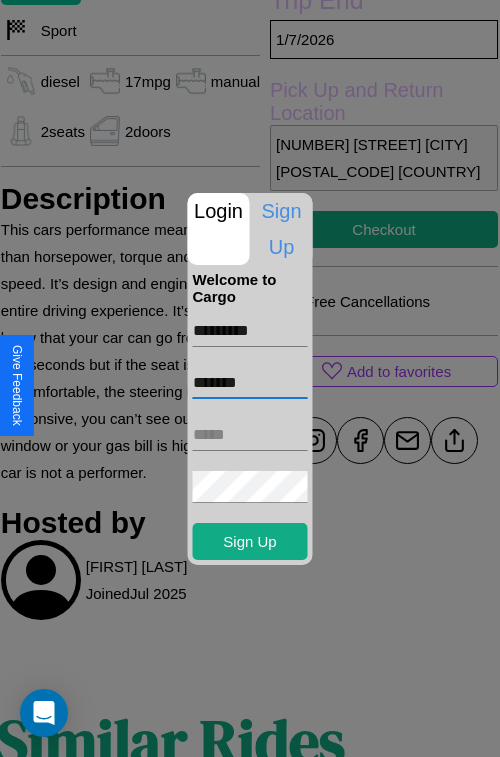 type on "*******" 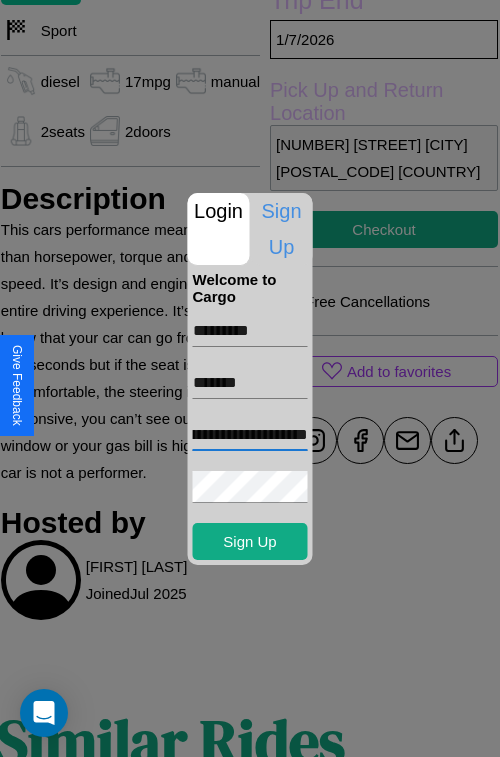 scroll, scrollTop: 0, scrollLeft: 116, axis: horizontal 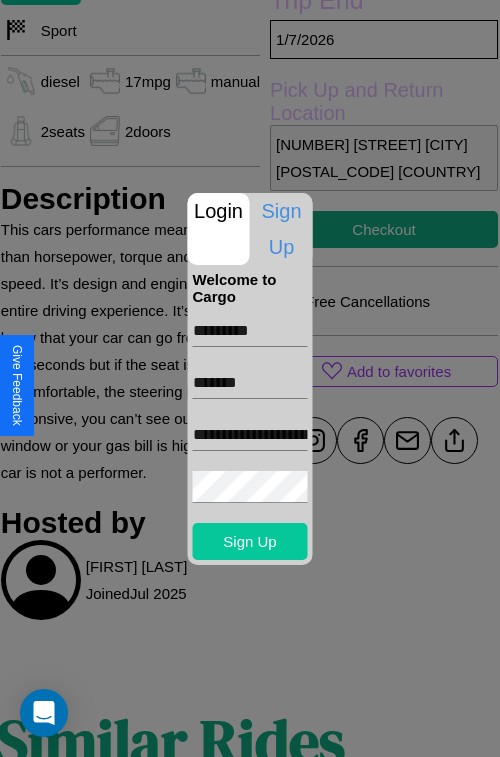 click on "Sign Up" at bounding box center (250, 541) 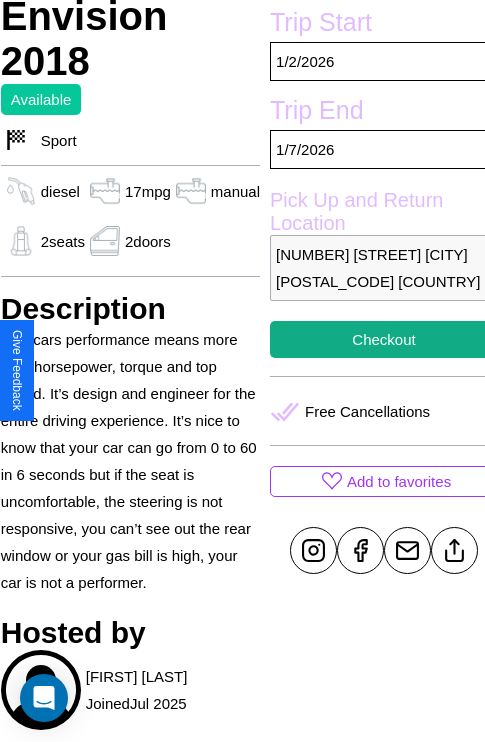 scroll, scrollTop: 497, scrollLeft: 72, axis: both 